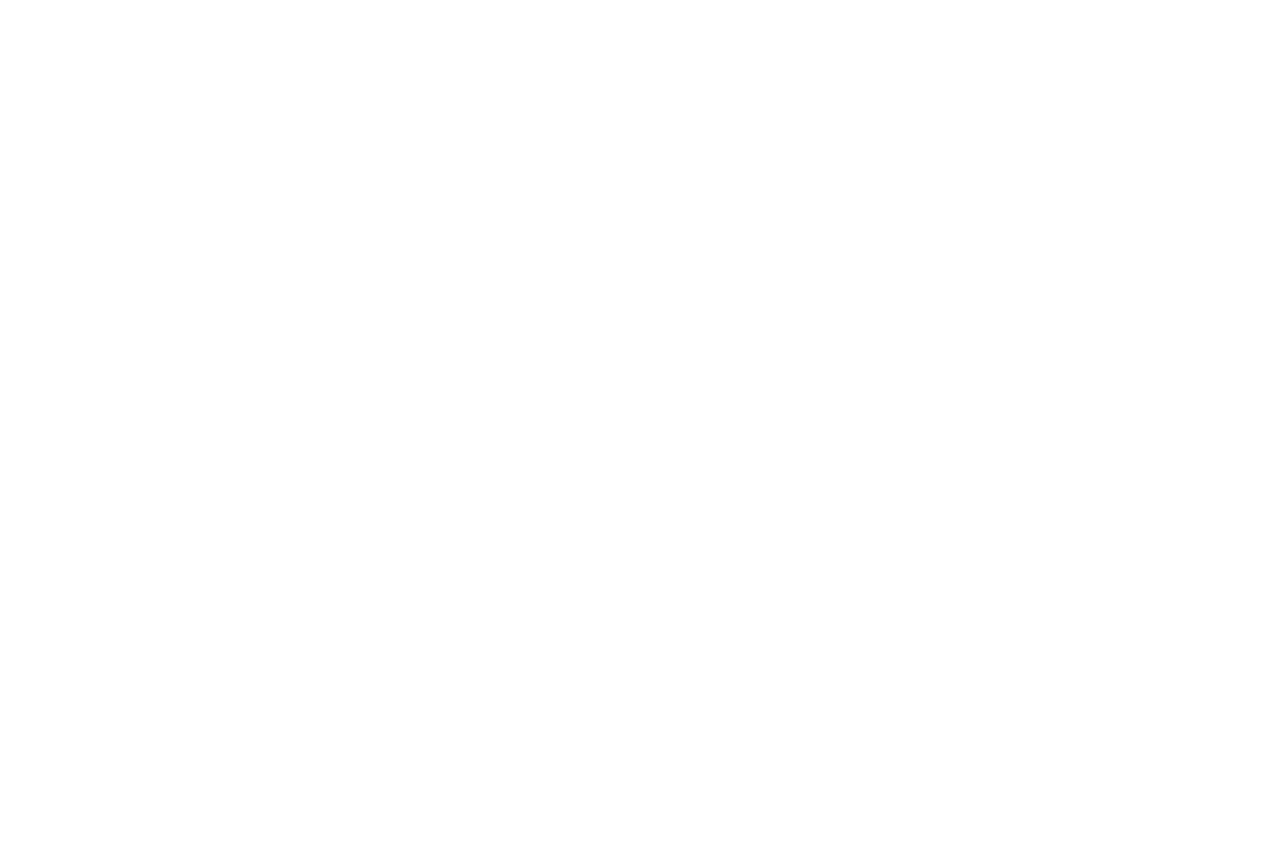 scroll, scrollTop: 0, scrollLeft: 0, axis: both 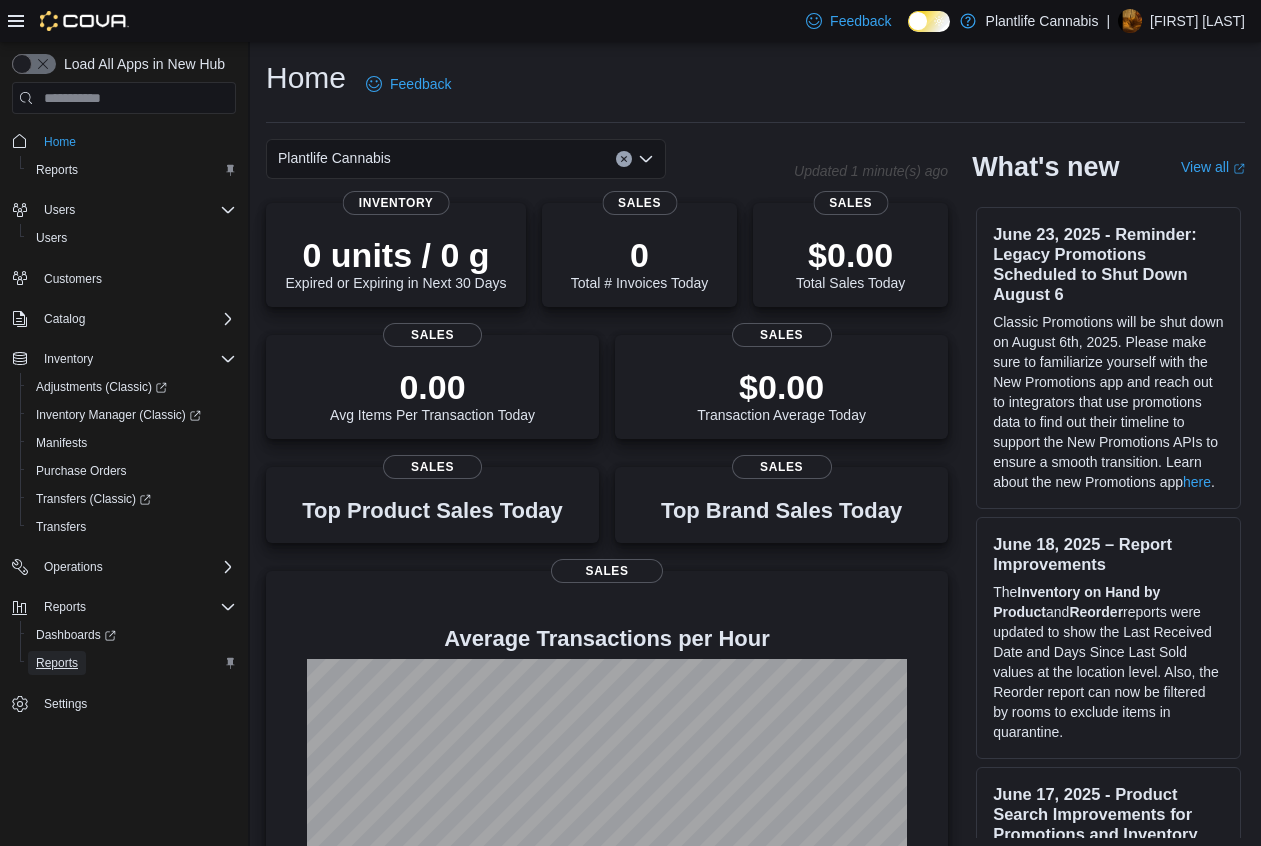 click on "Reports" at bounding box center (57, 663) 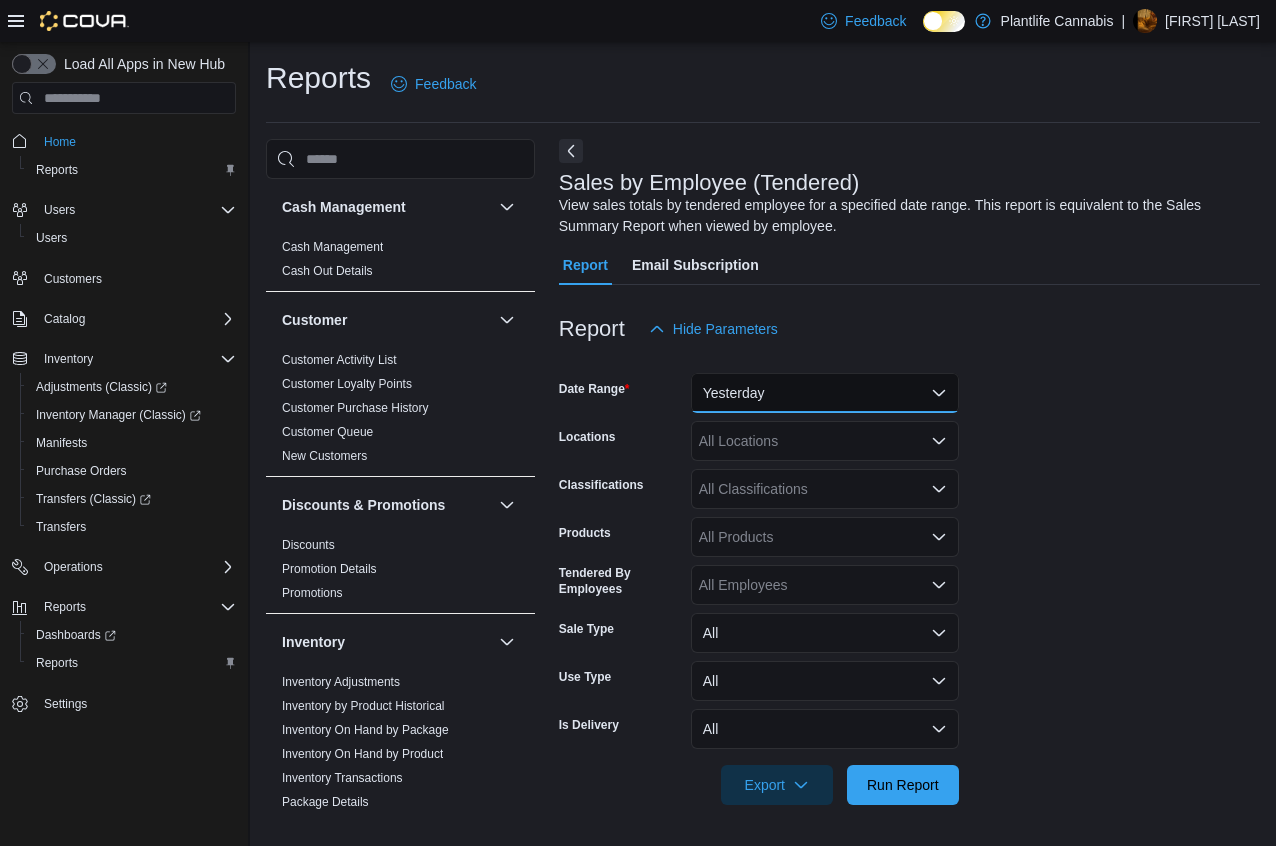 click on "Yesterday" at bounding box center (825, 393) 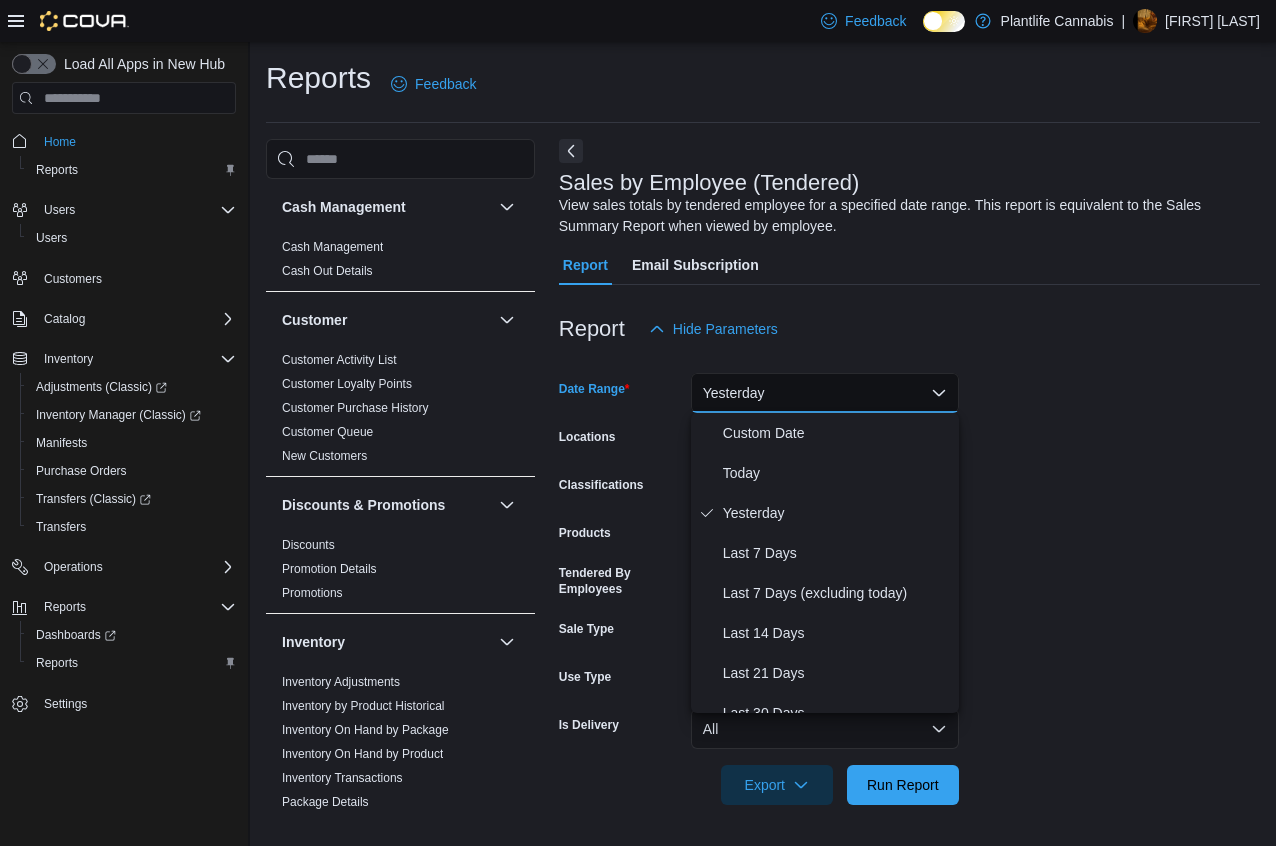 click on "Report Hide Parameters" at bounding box center [909, 329] 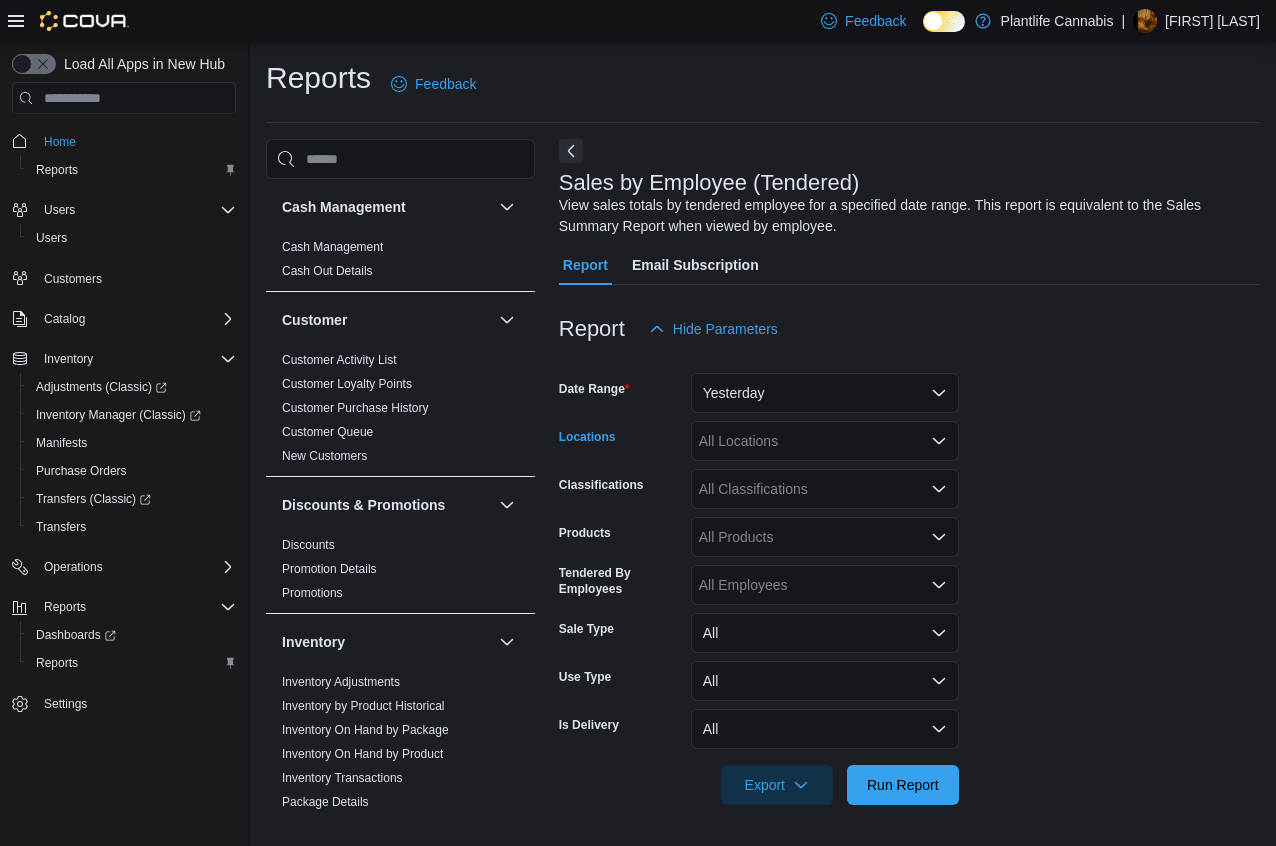 click on "All Locations" at bounding box center (825, 441) 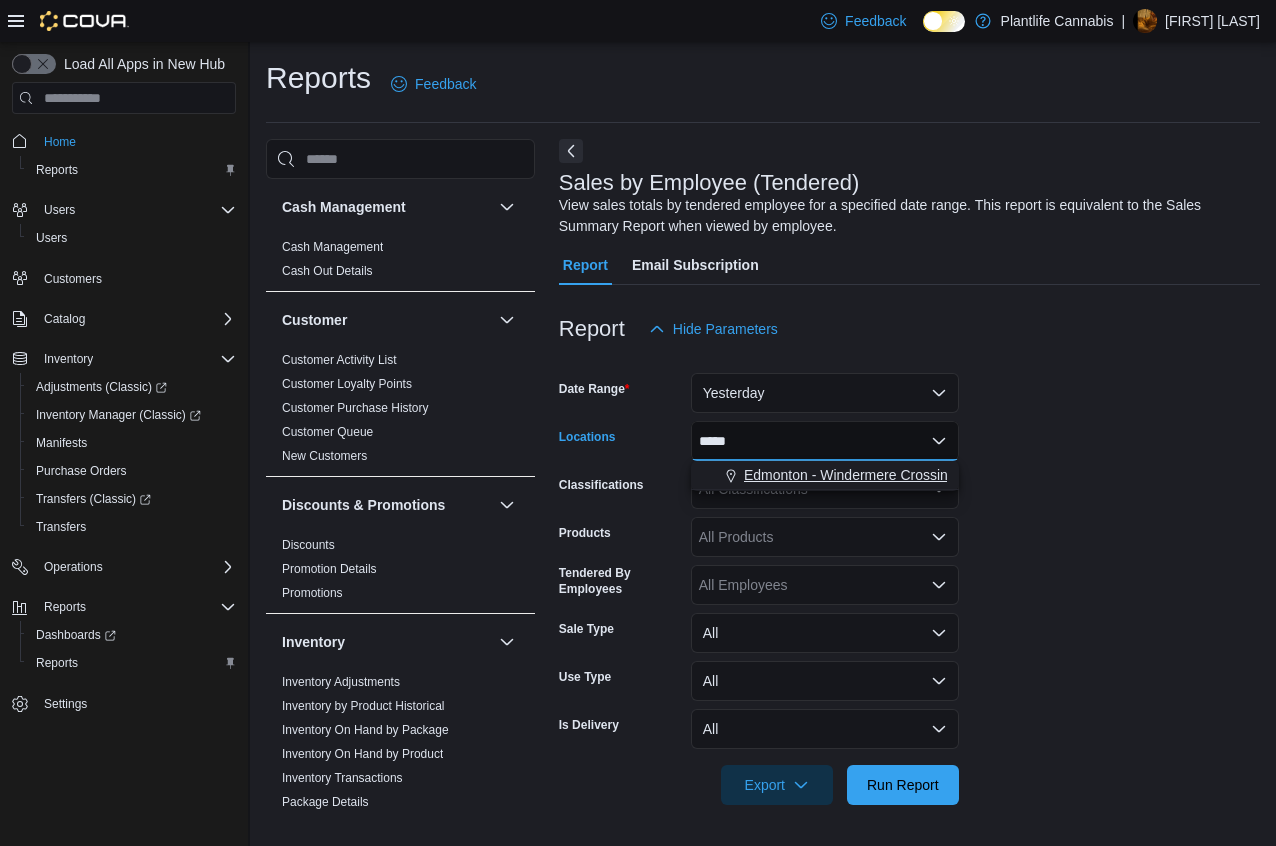 type on "*****" 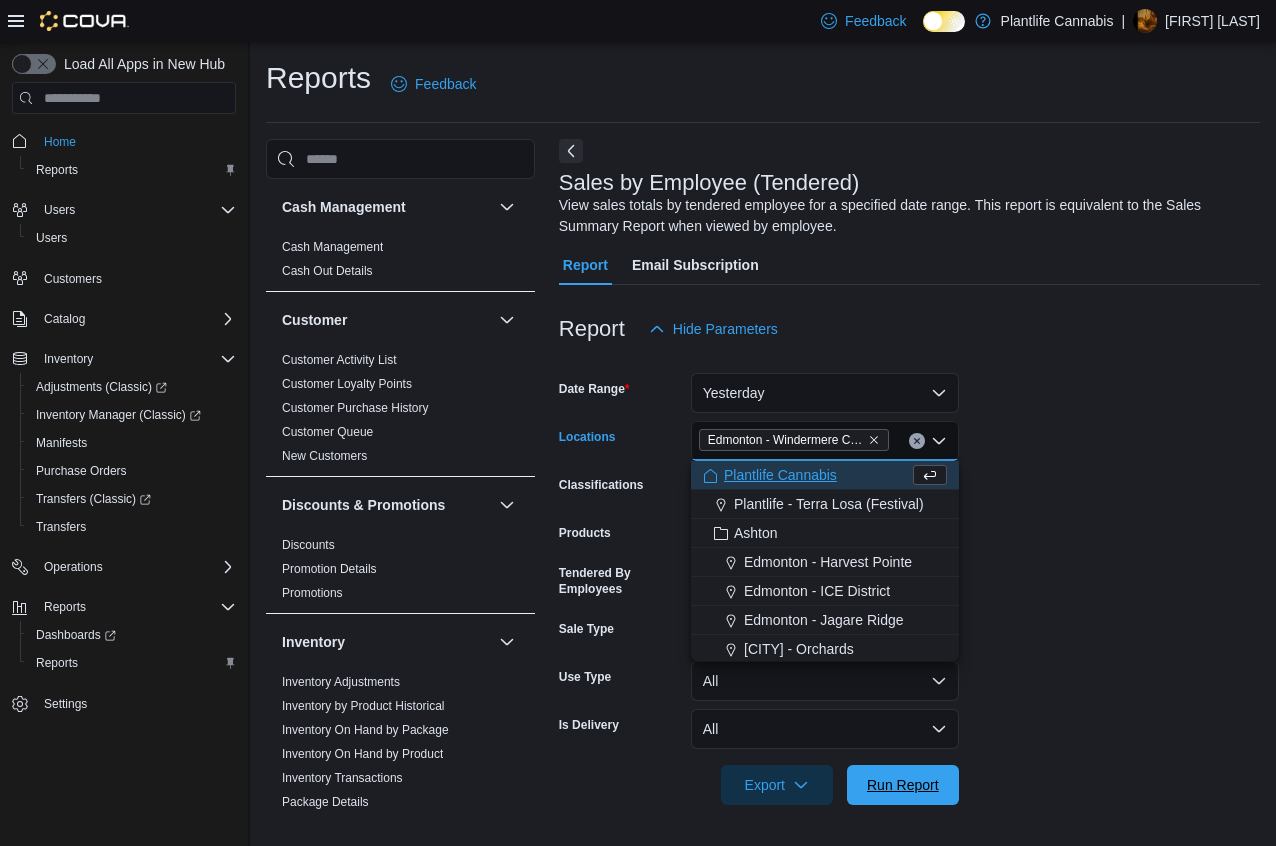 click on "Run Report" at bounding box center [903, 785] 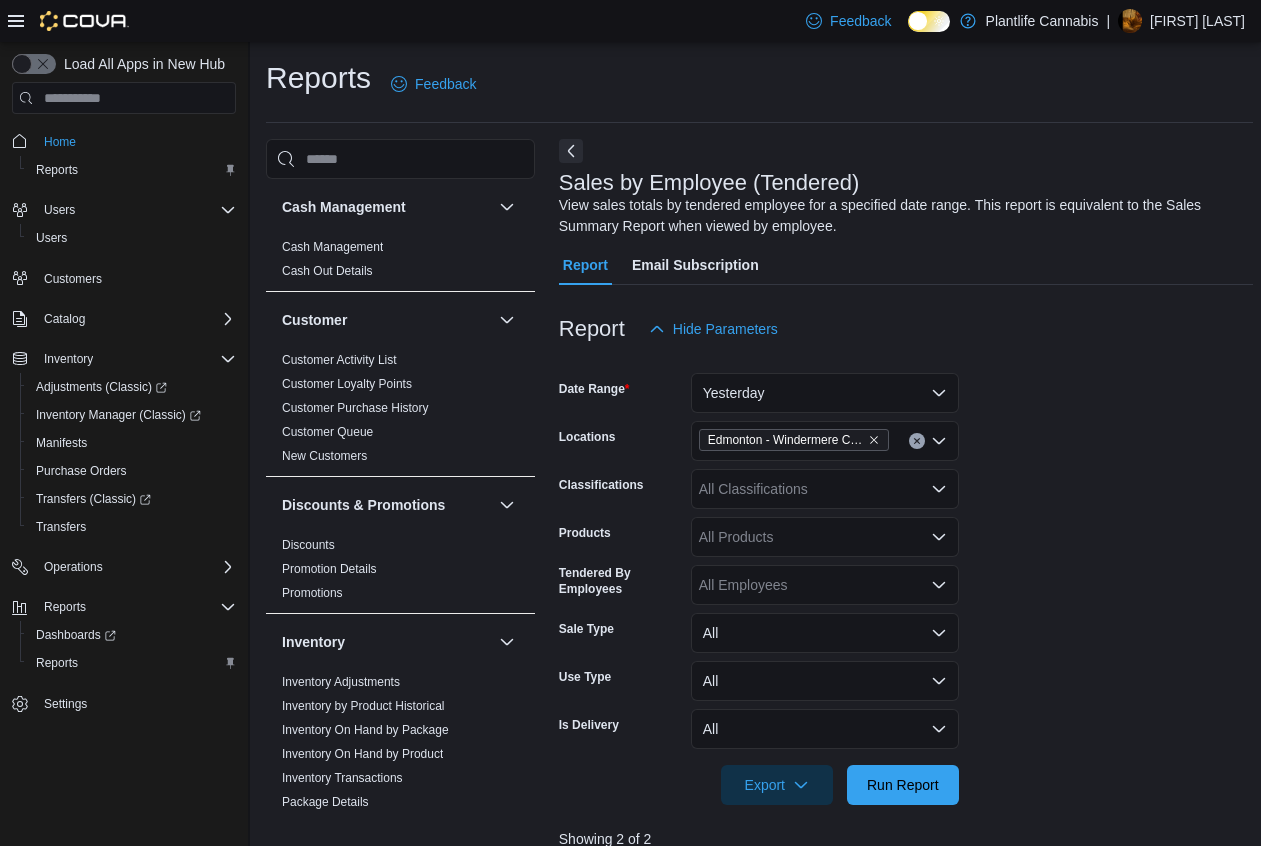scroll, scrollTop: 4, scrollLeft: 0, axis: vertical 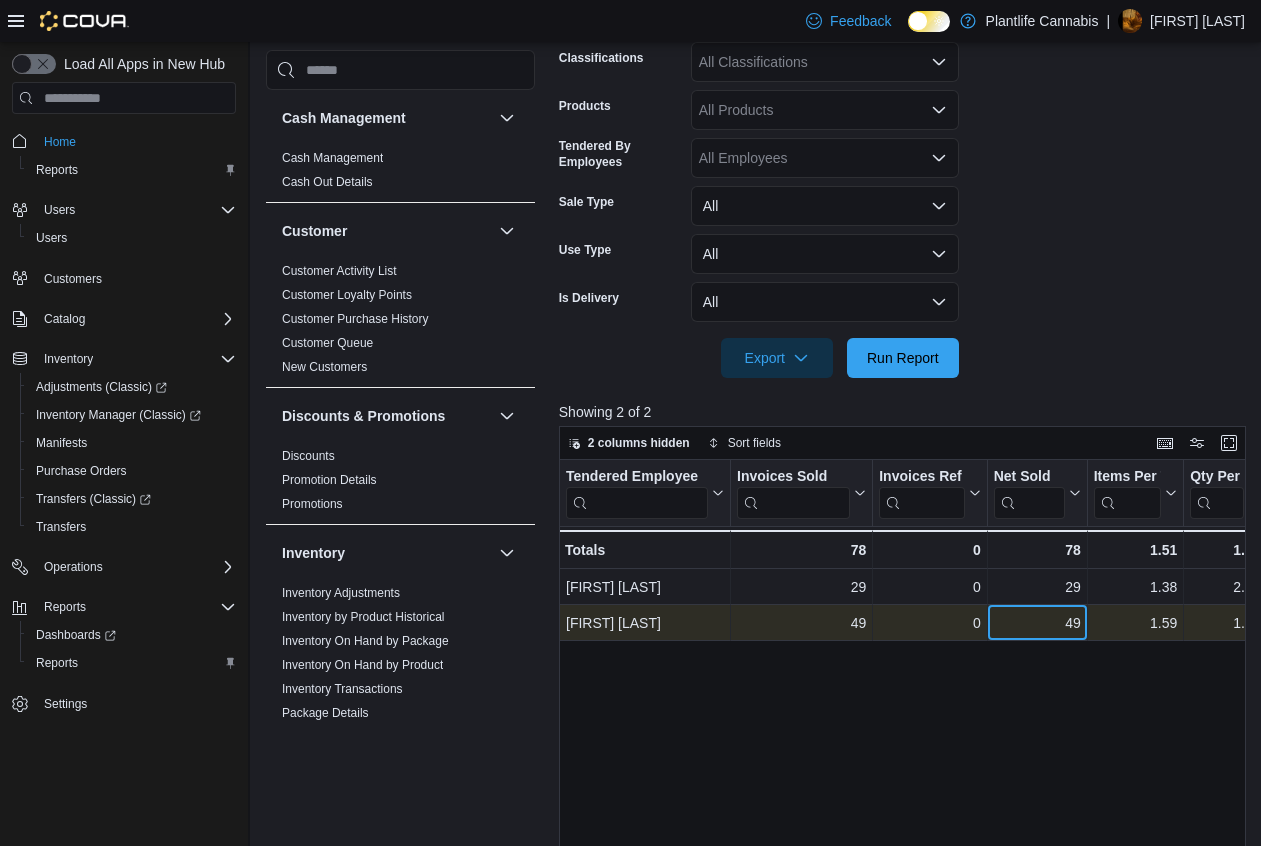 click on "49" at bounding box center (1037, 623) 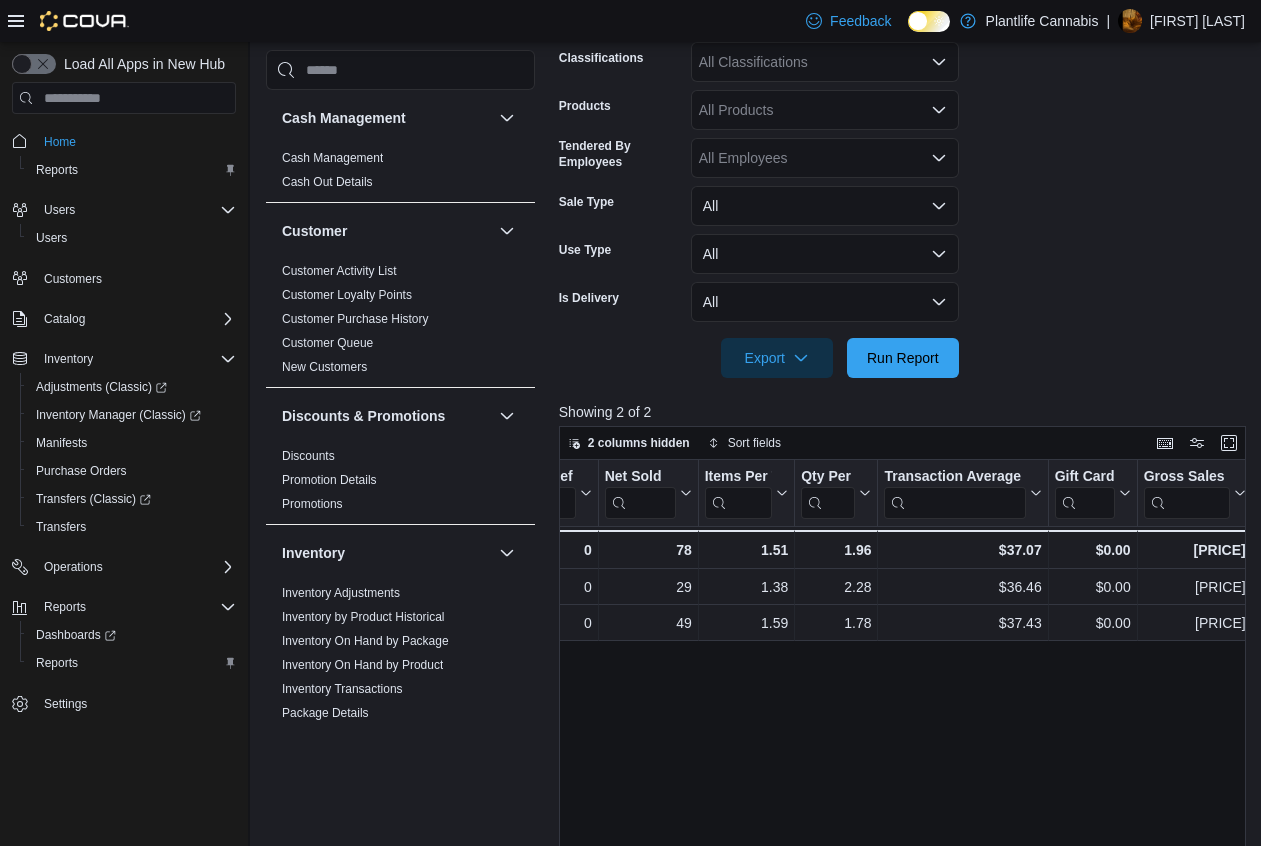 scroll, scrollTop: 0, scrollLeft: 489, axis: horizontal 